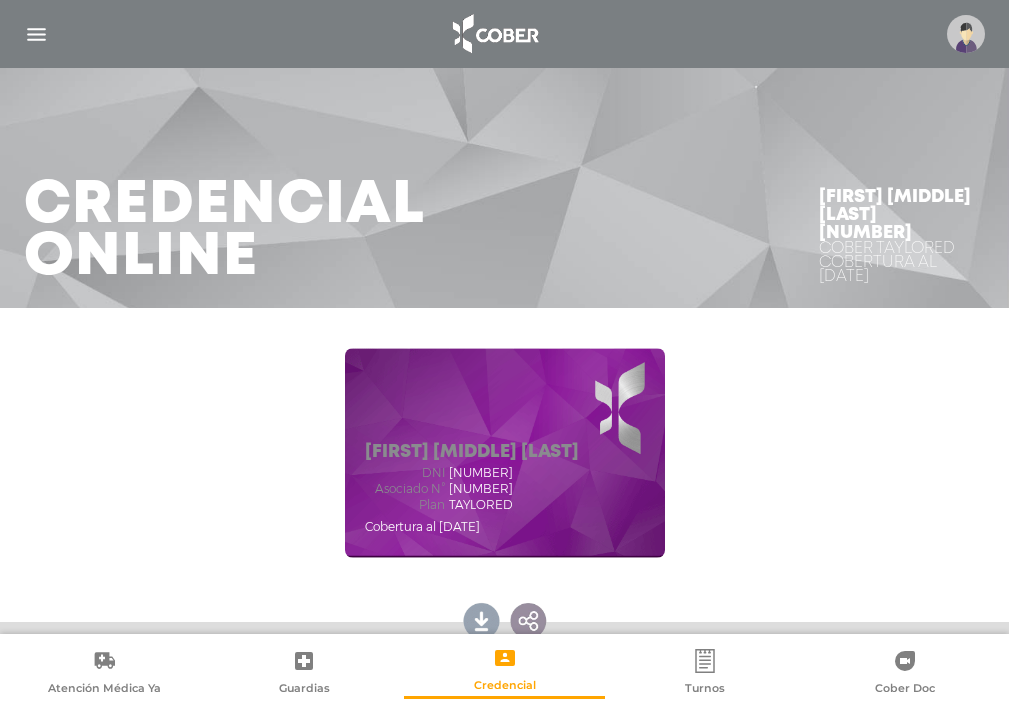 scroll, scrollTop: 0, scrollLeft: 0, axis: both 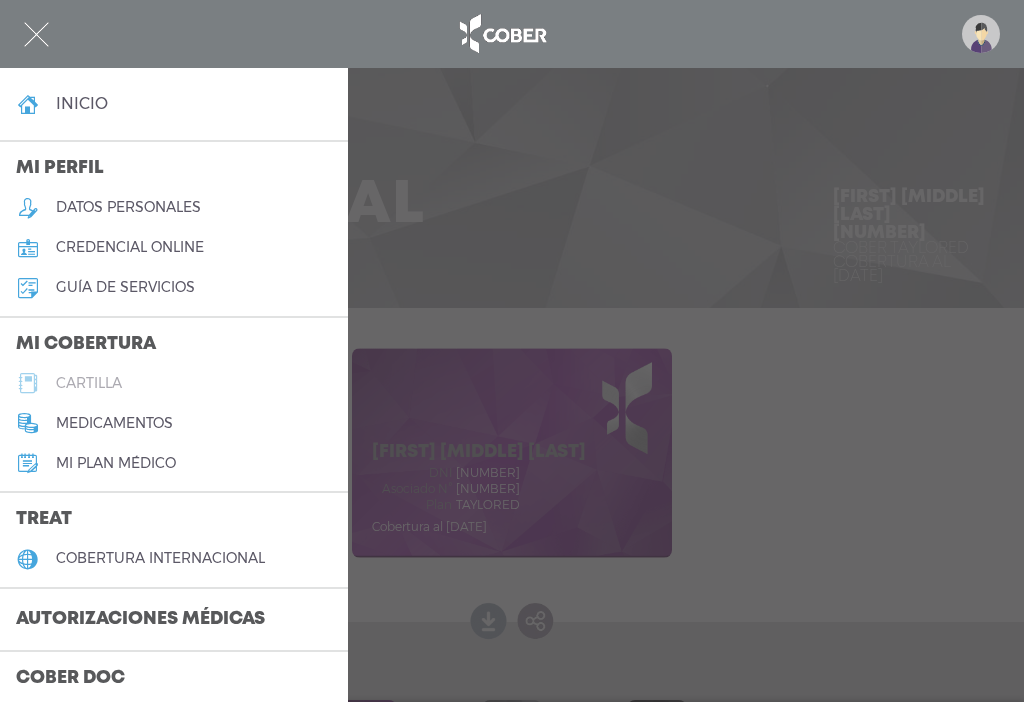 click on "cartilla" at bounding box center [89, 383] 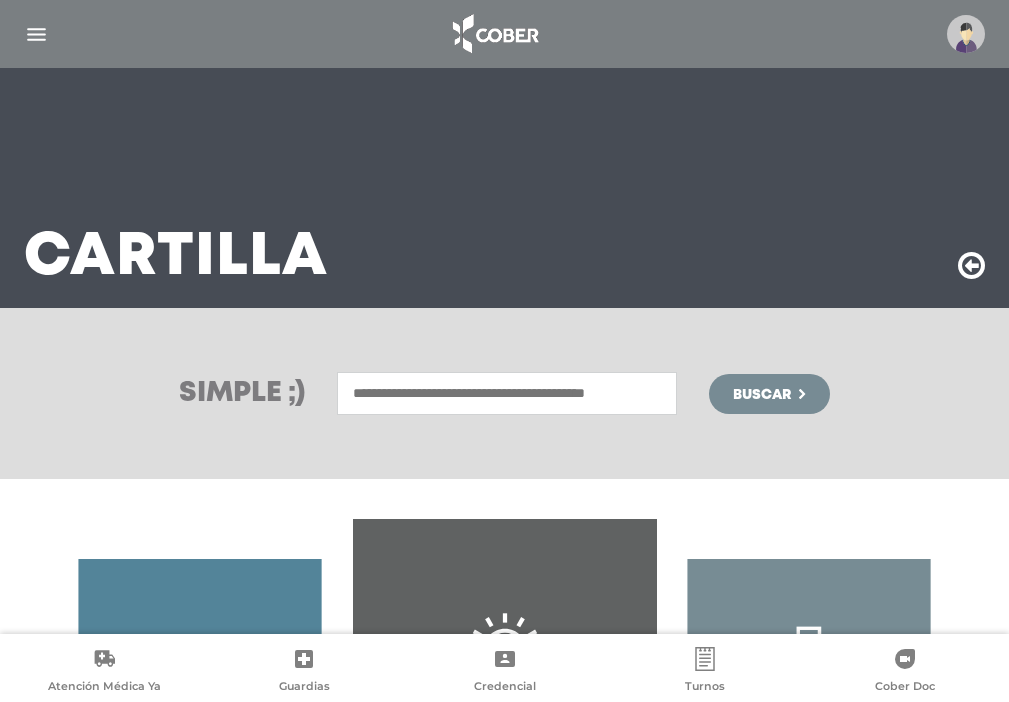 scroll, scrollTop: 0, scrollLeft: 0, axis: both 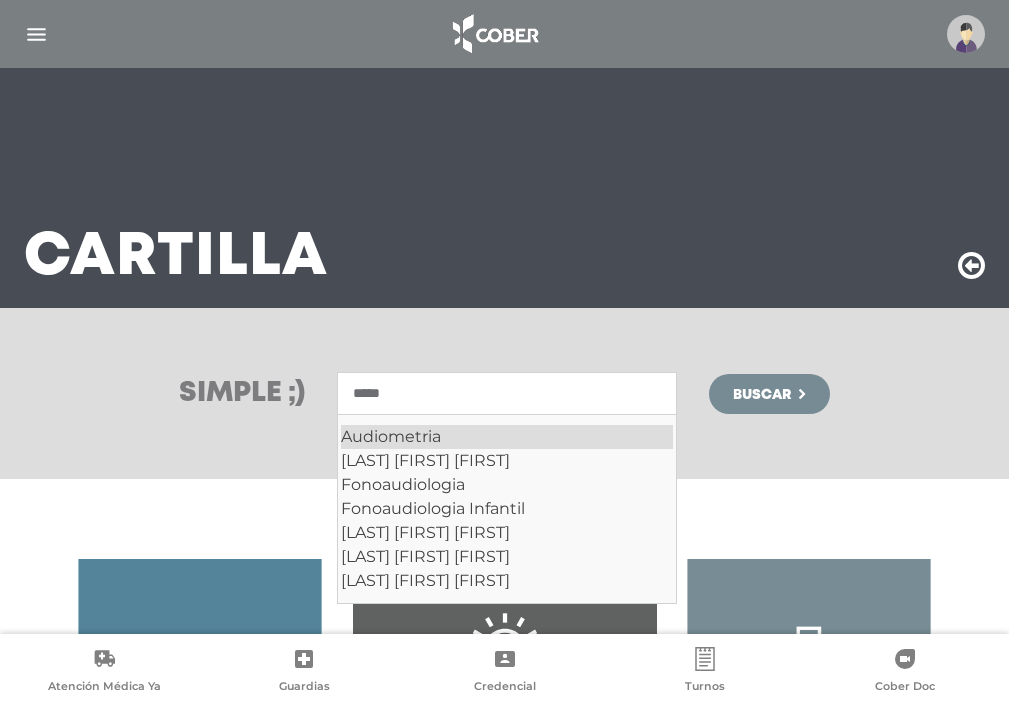 click on "Audiometria" at bounding box center (507, 437) 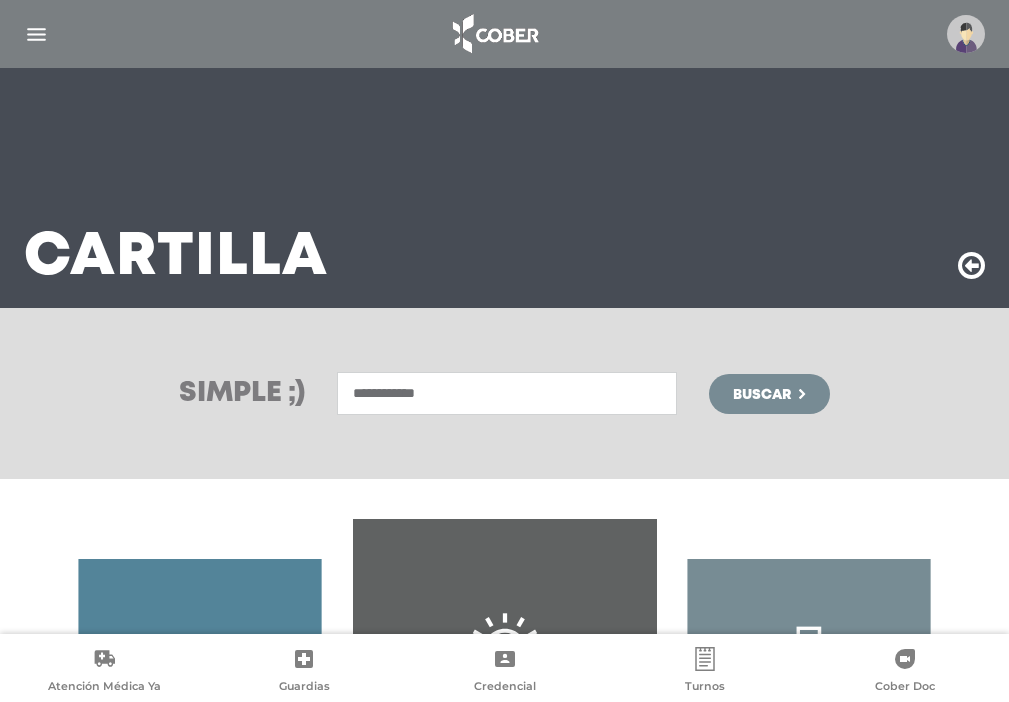 type on "**********" 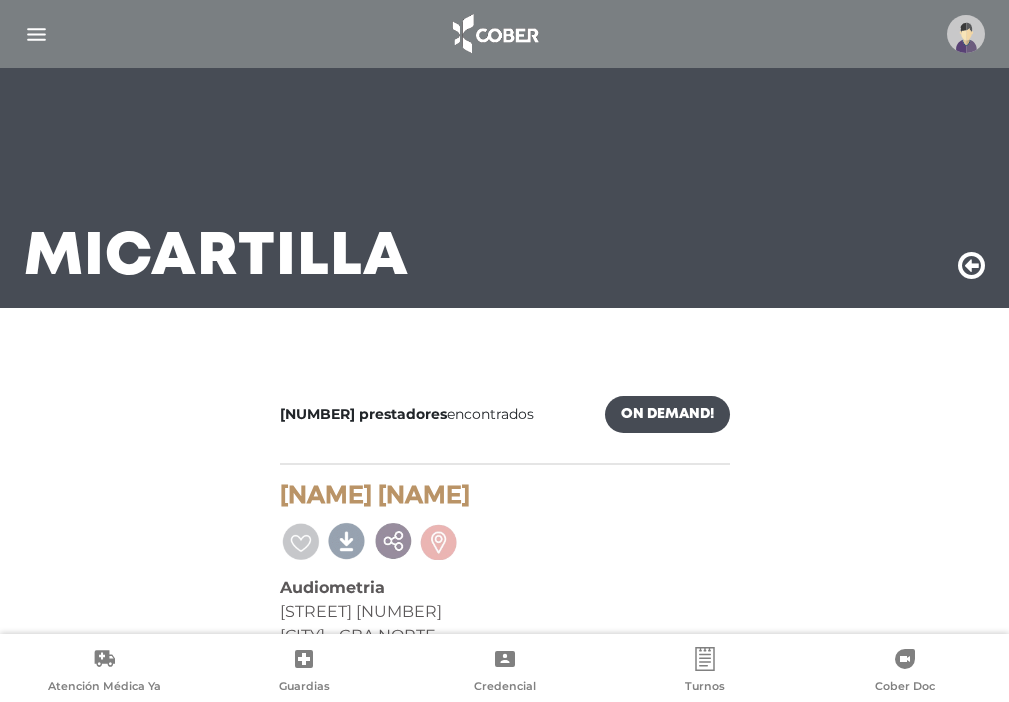 scroll, scrollTop: 0, scrollLeft: 0, axis: both 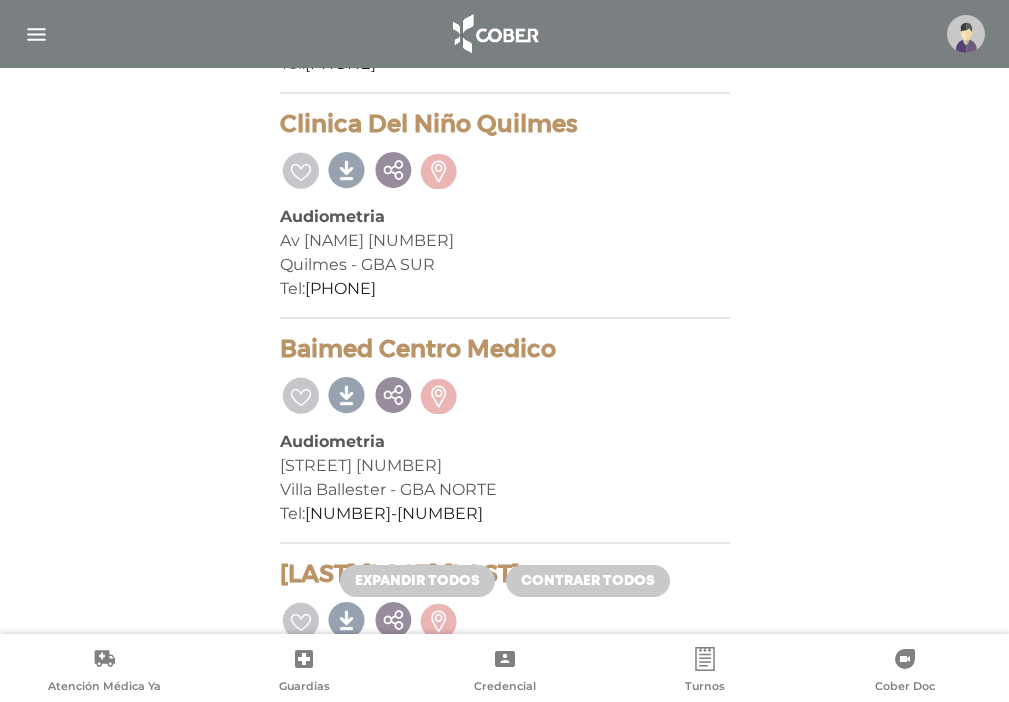 click on "Mi  Cartilla
36 prestadores  encontrados
On Demand!
mostrar en mi área
Mostrar en mapa
Demasiados resultados. Refiná la búsqueda para cargar el mapa.
cargando mapa
Centro Medico Villanueva
Audiometria 											 Boulevard De Los Santos 100 											 Tigre - GBA NORTE 											 Tel:  0348-4662130" at bounding box center [504, 3079] 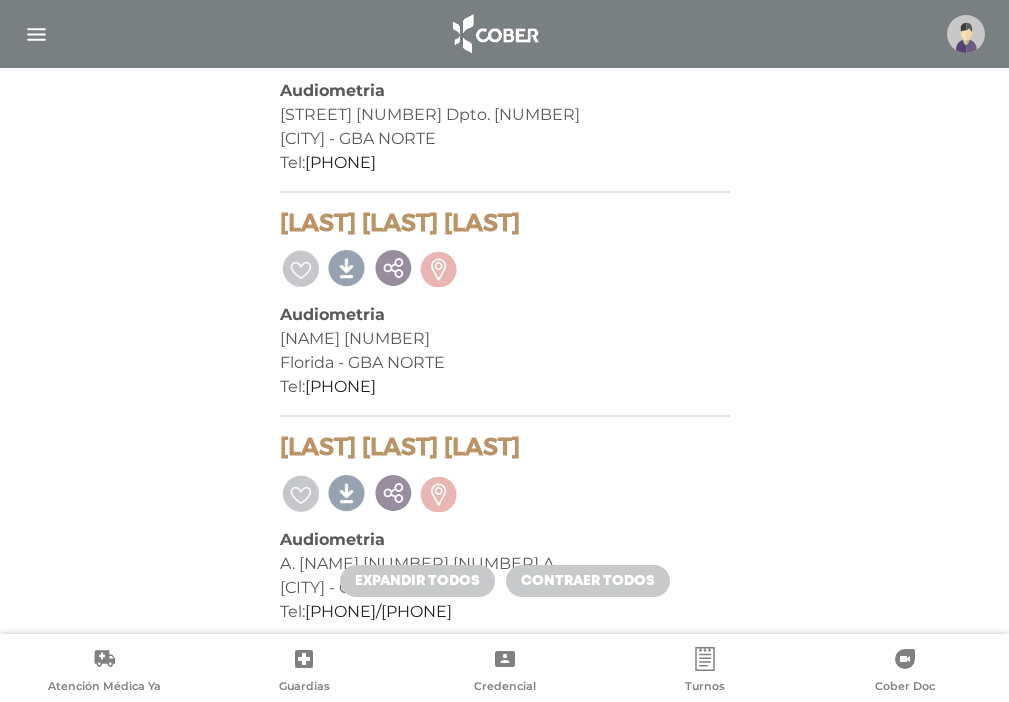 scroll, scrollTop: 1990, scrollLeft: 0, axis: vertical 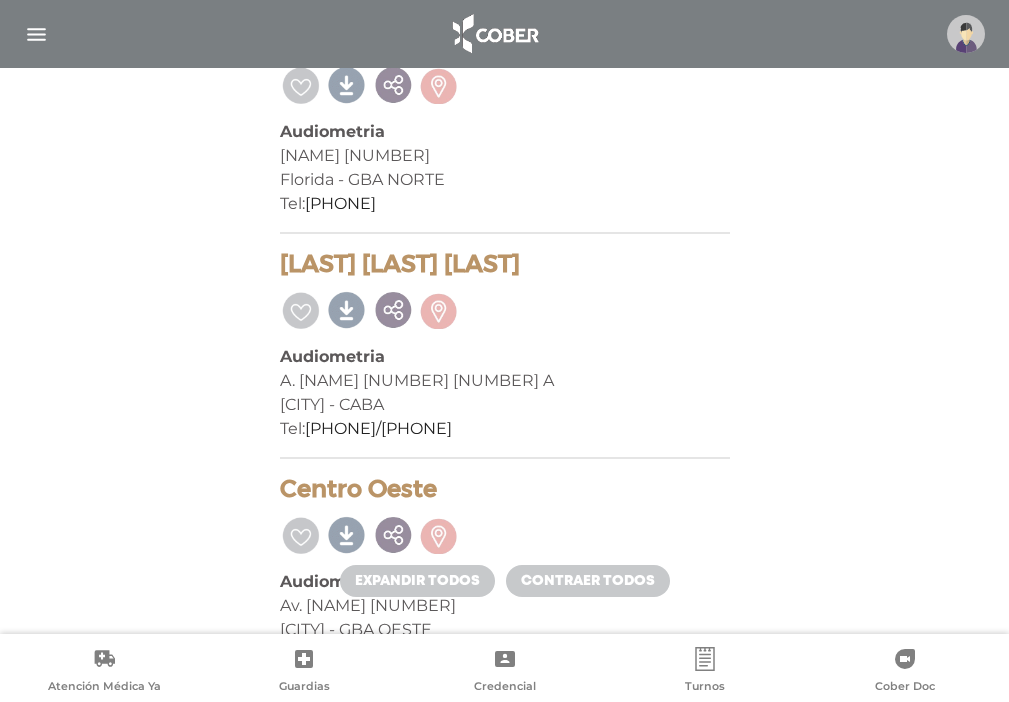 click at bounding box center (36, 34) 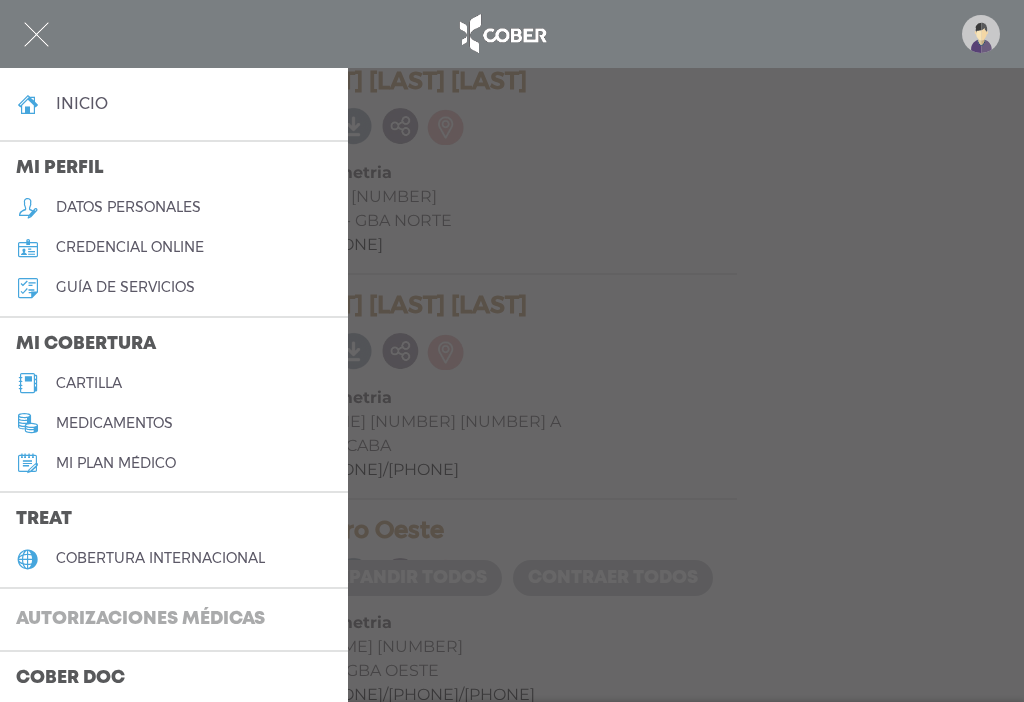 click on "Autorizaciones médicas" at bounding box center [140, 620] 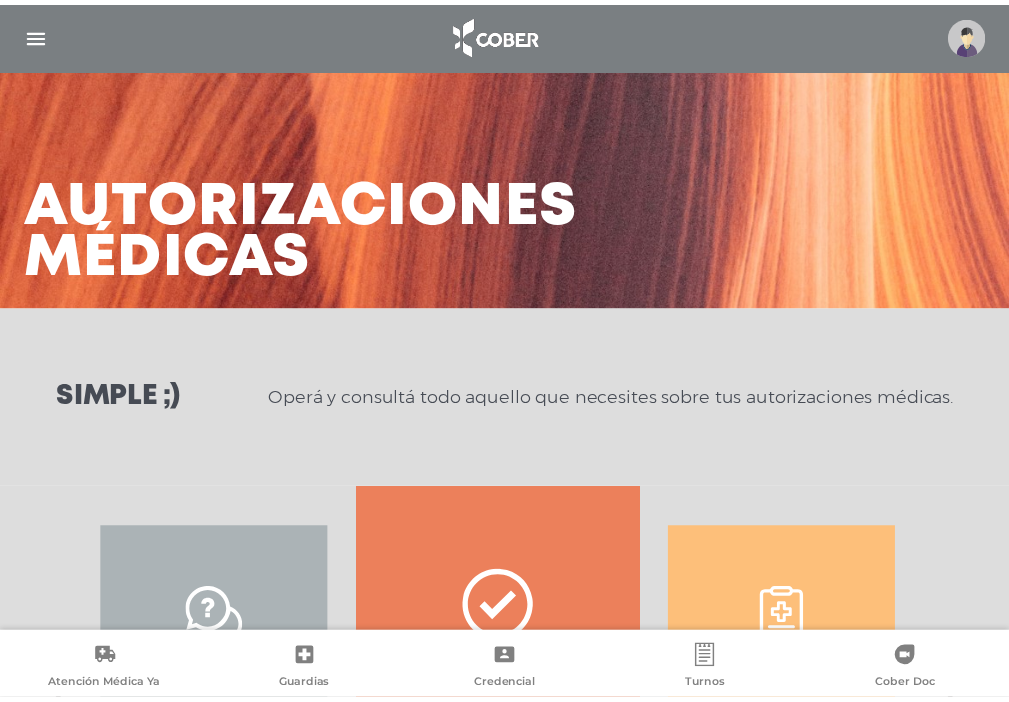 scroll, scrollTop: 0, scrollLeft: 0, axis: both 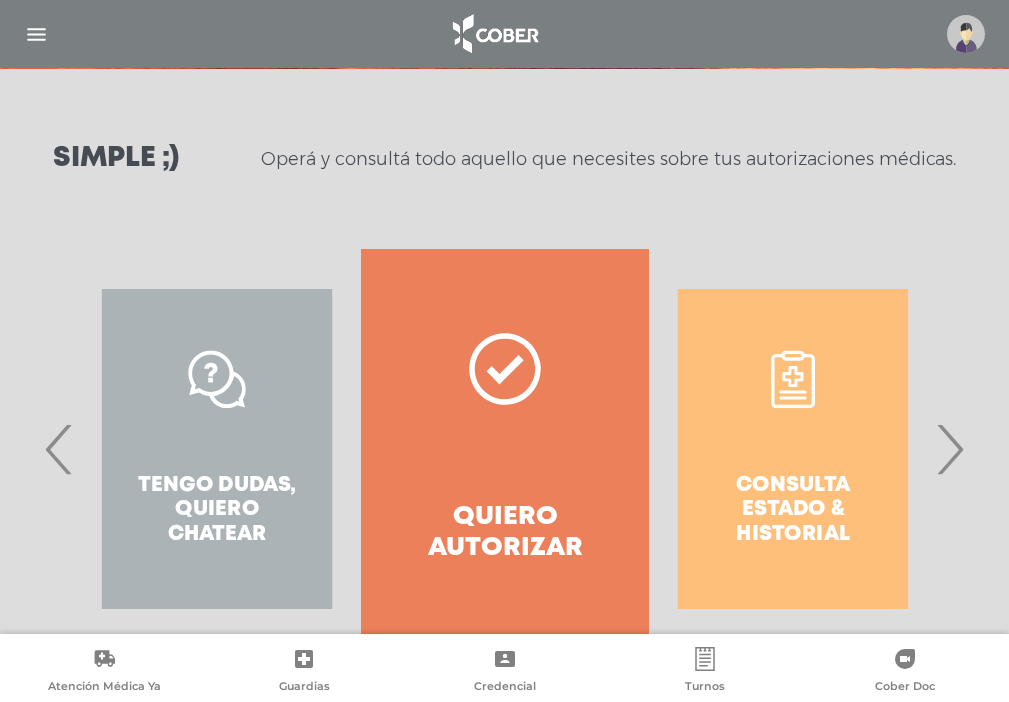 click on "Quiero autorizar" at bounding box center (505, 533) 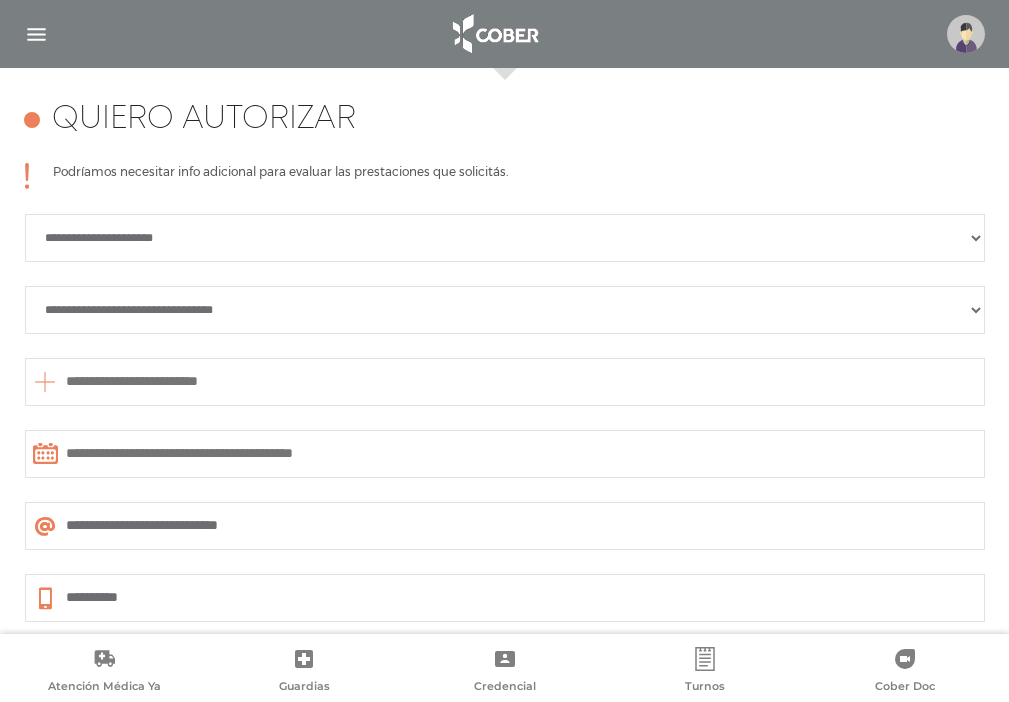 scroll, scrollTop: 888, scrollLeft: 0, axis: vertical 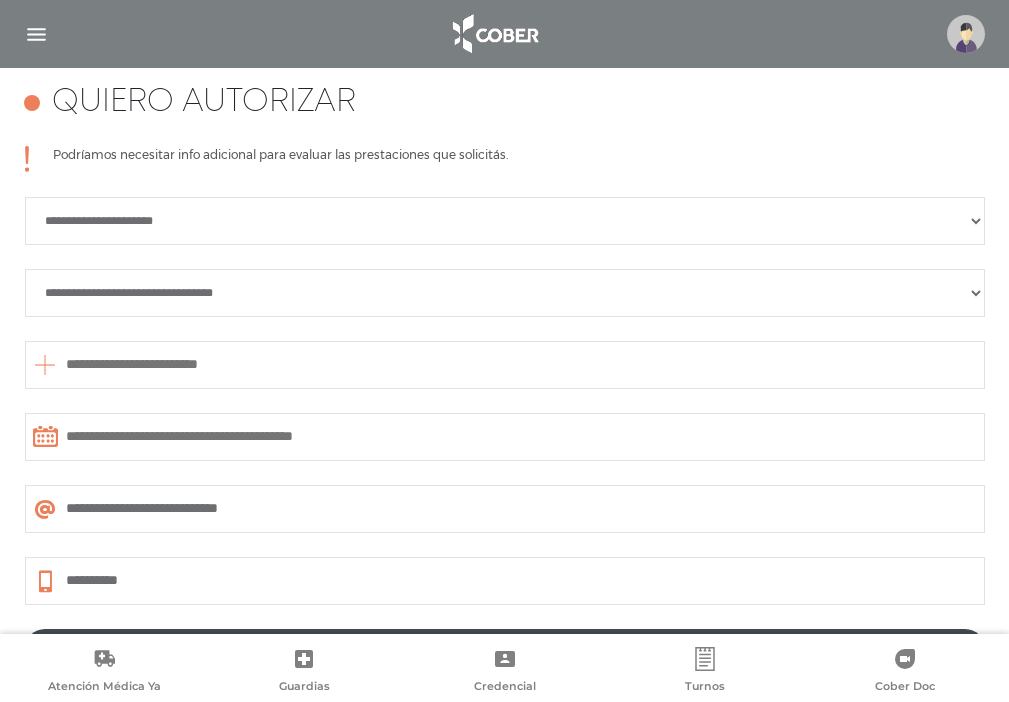 click on "**********" at bounding box center (505, 221) 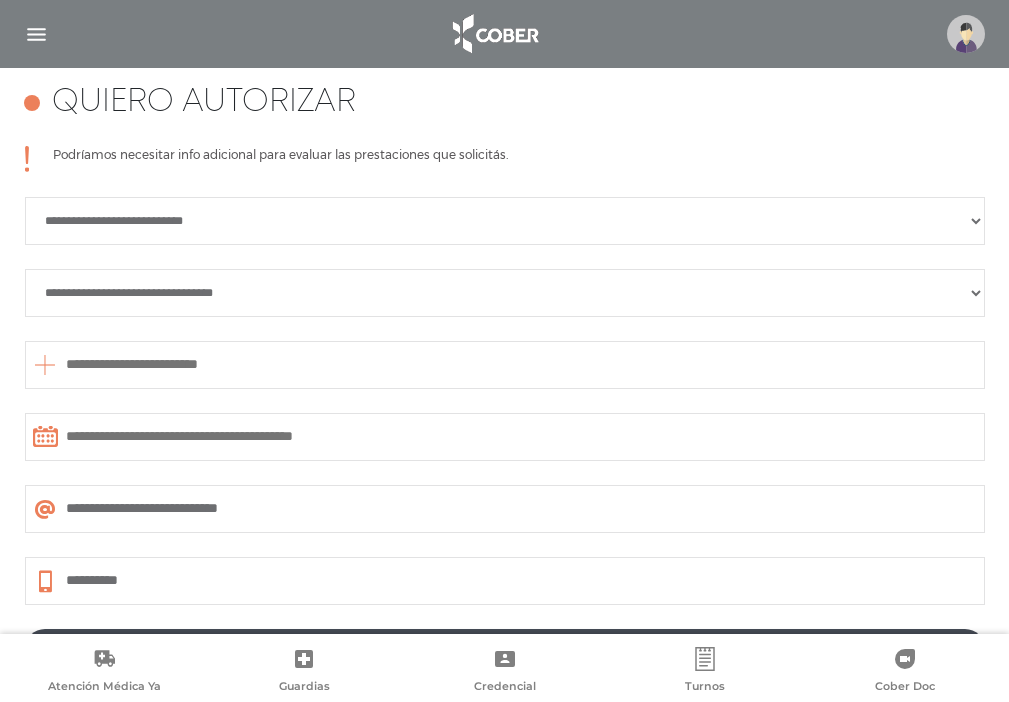 click on "**********" at bounding box center (505, 293) 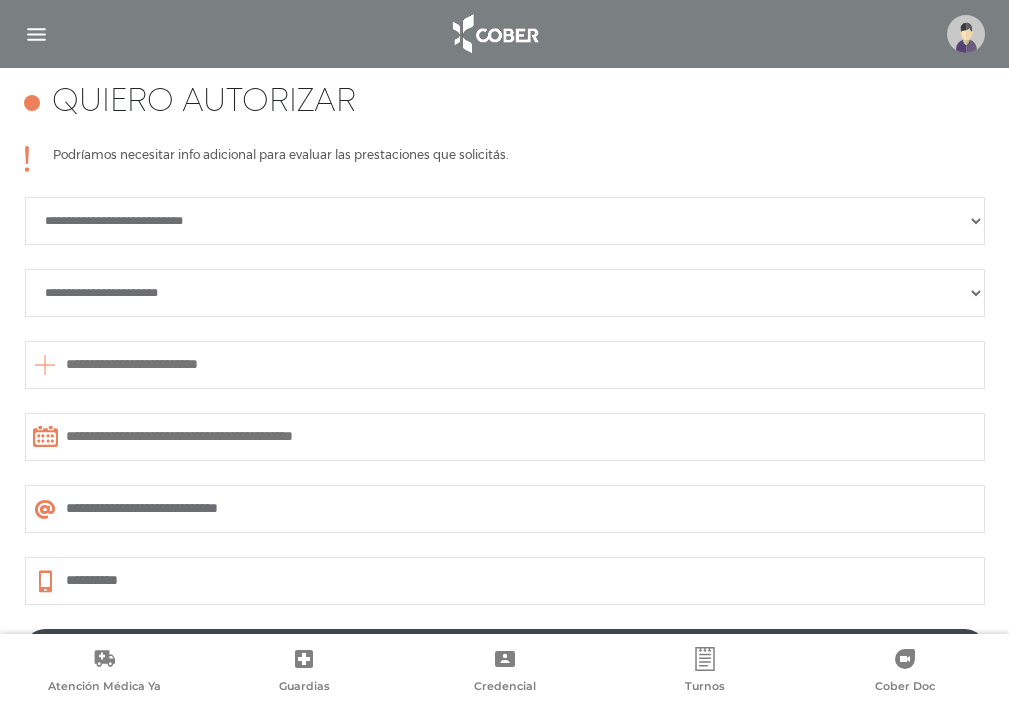 click on "**********" at bounding box center (505, 293) 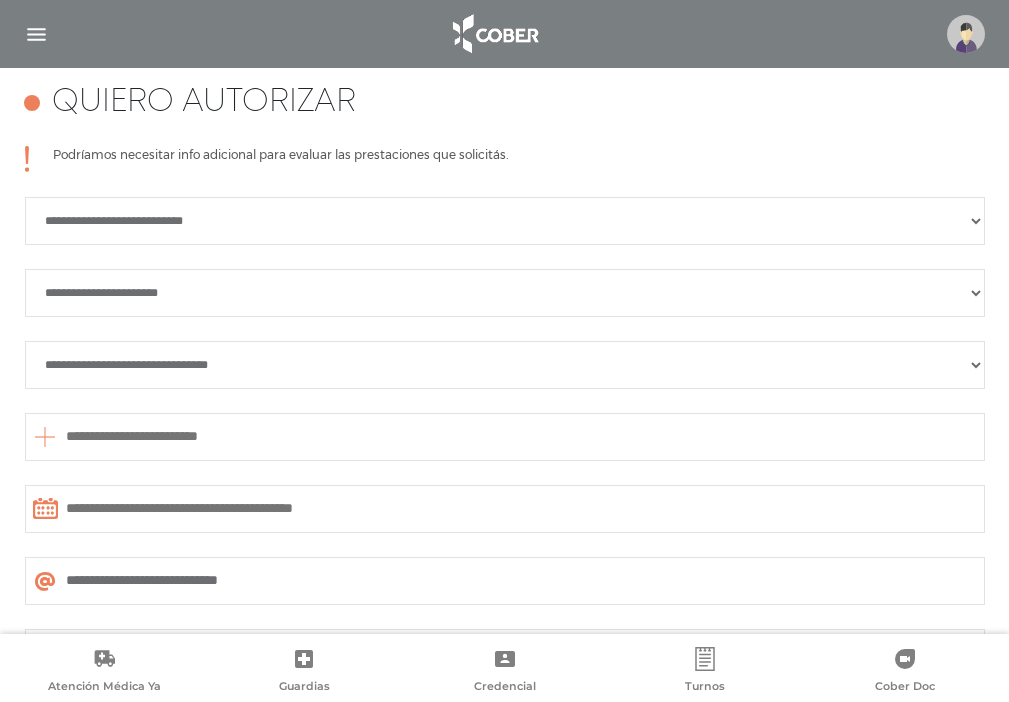 click on "**********" at bounding box center (505, 365) 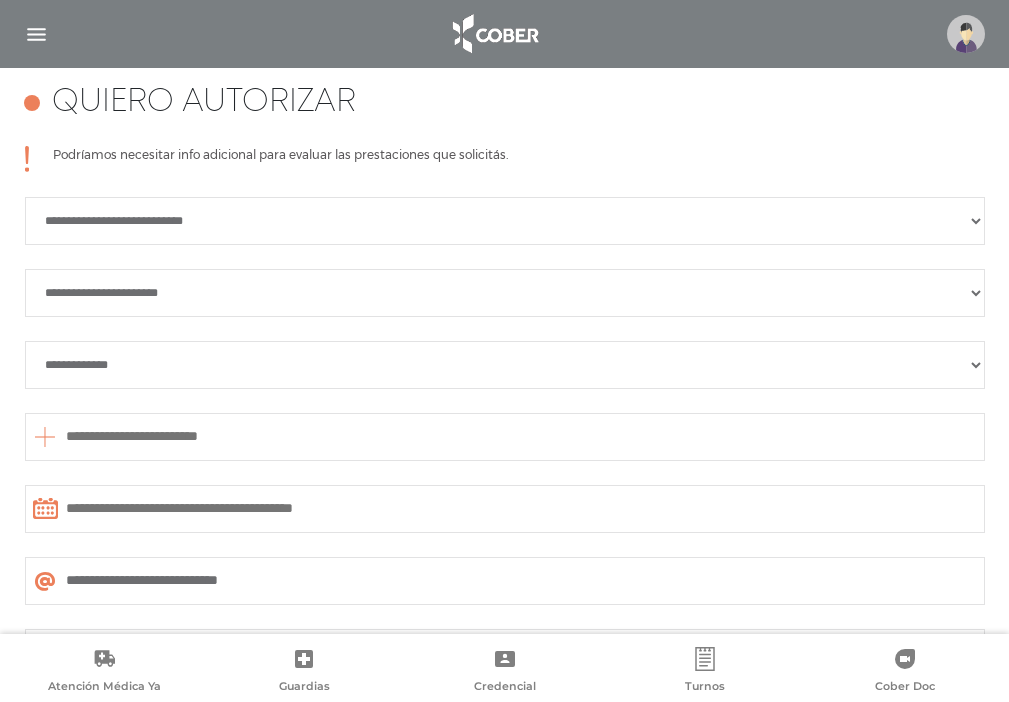 click on "**********" at bounding box center [505, 365] 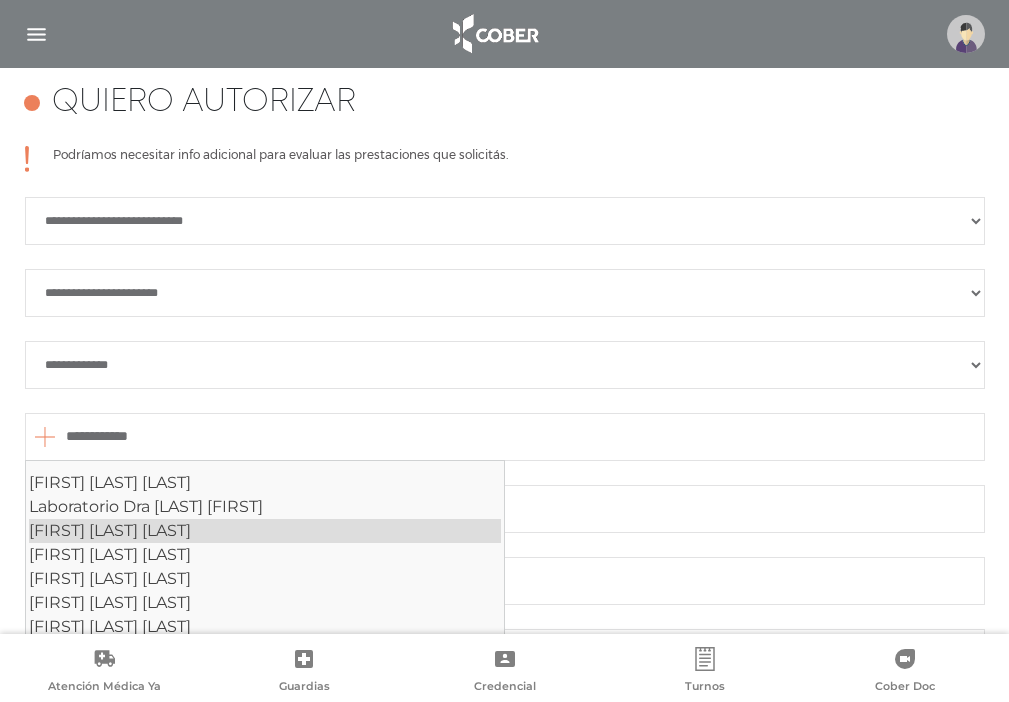 click on "Trutschel Silvia Monica" at bounding box center (265, 531) 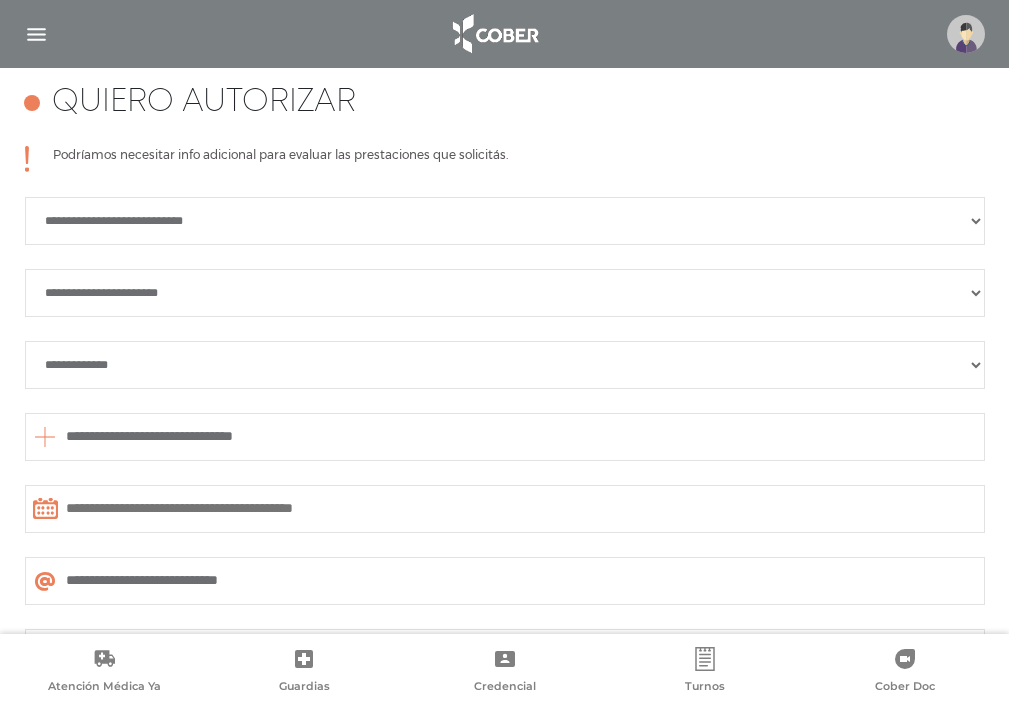 type on "**********" 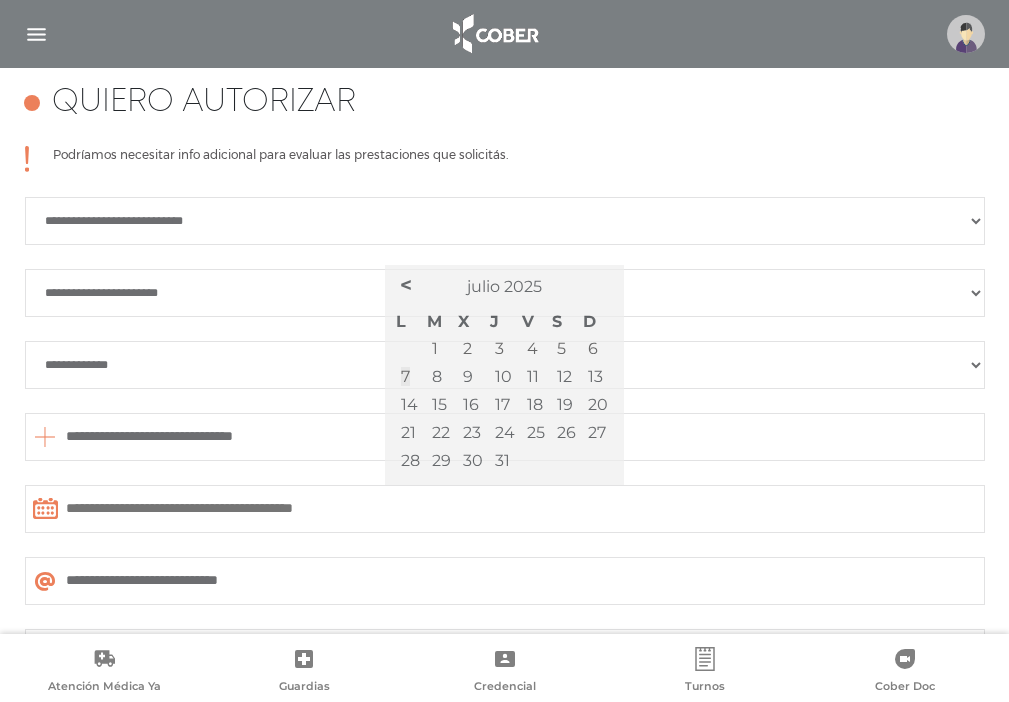 click at bounding box center (505, 509) 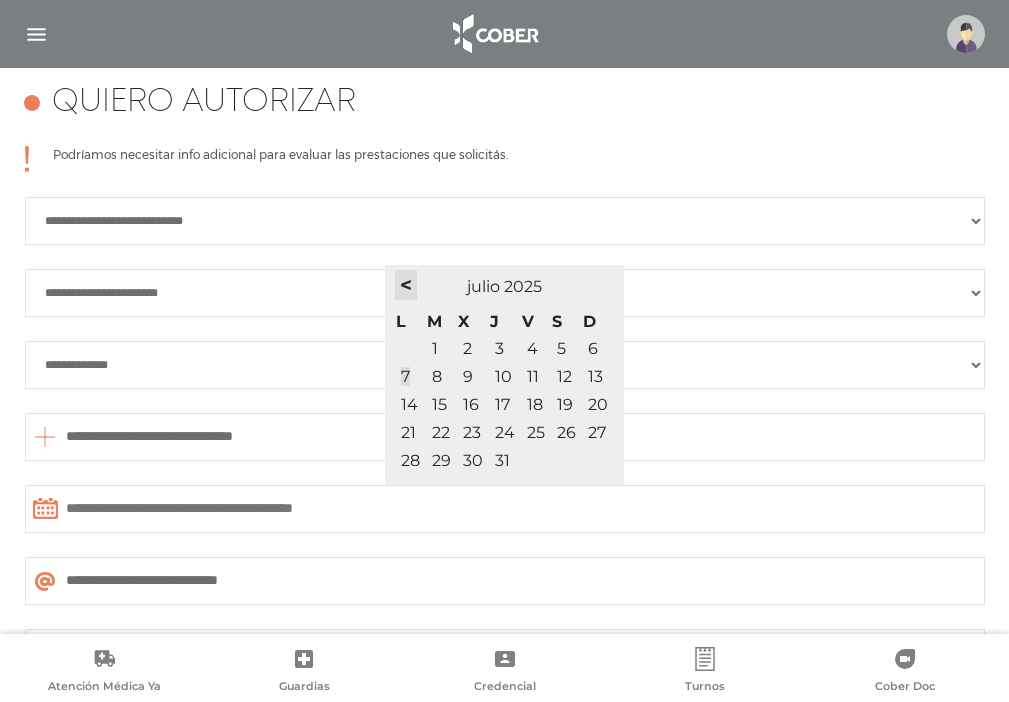 click on "<" at bounding box center (406, 285) 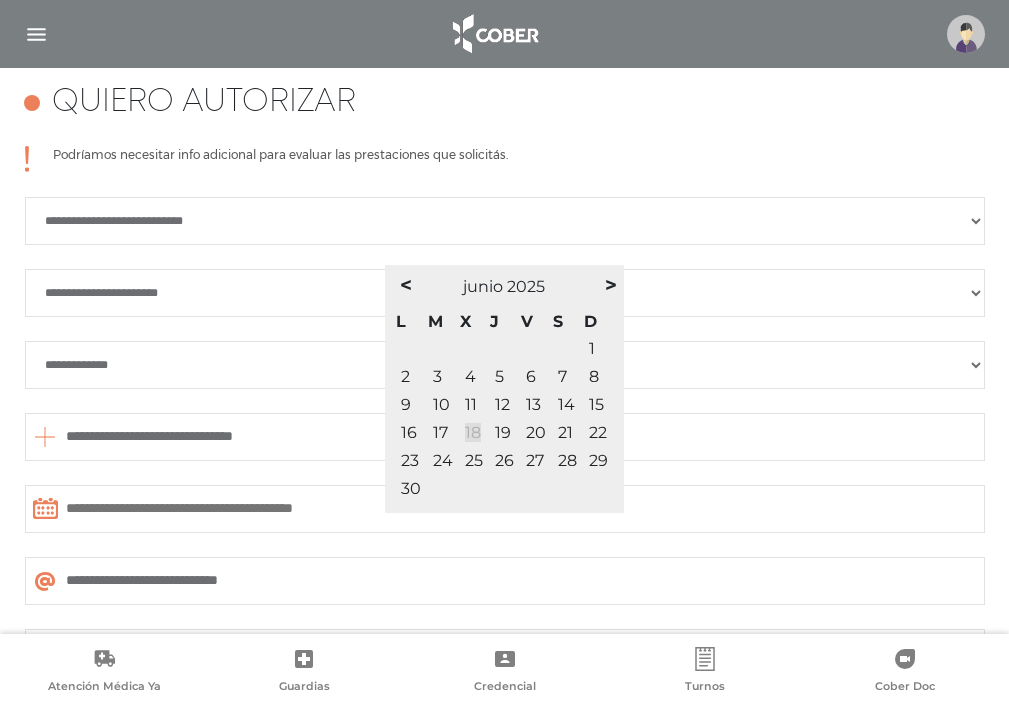 click on "18" at bounding box center (473, 432) 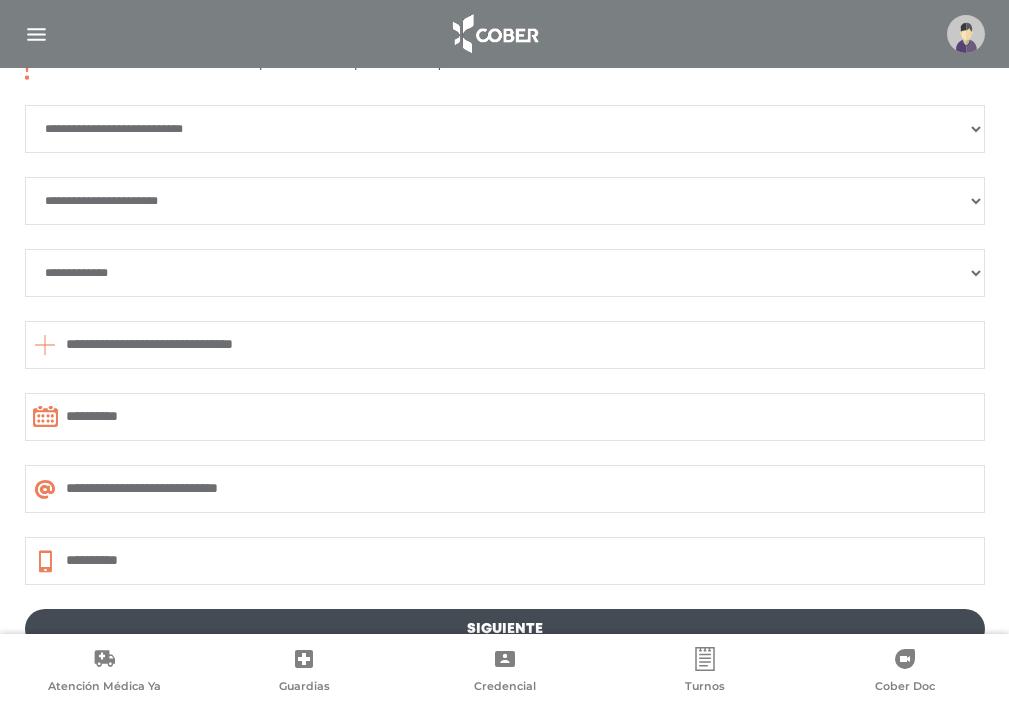 scroll, scrollTop: 1091, scrollLeft: 0, axis: vertical 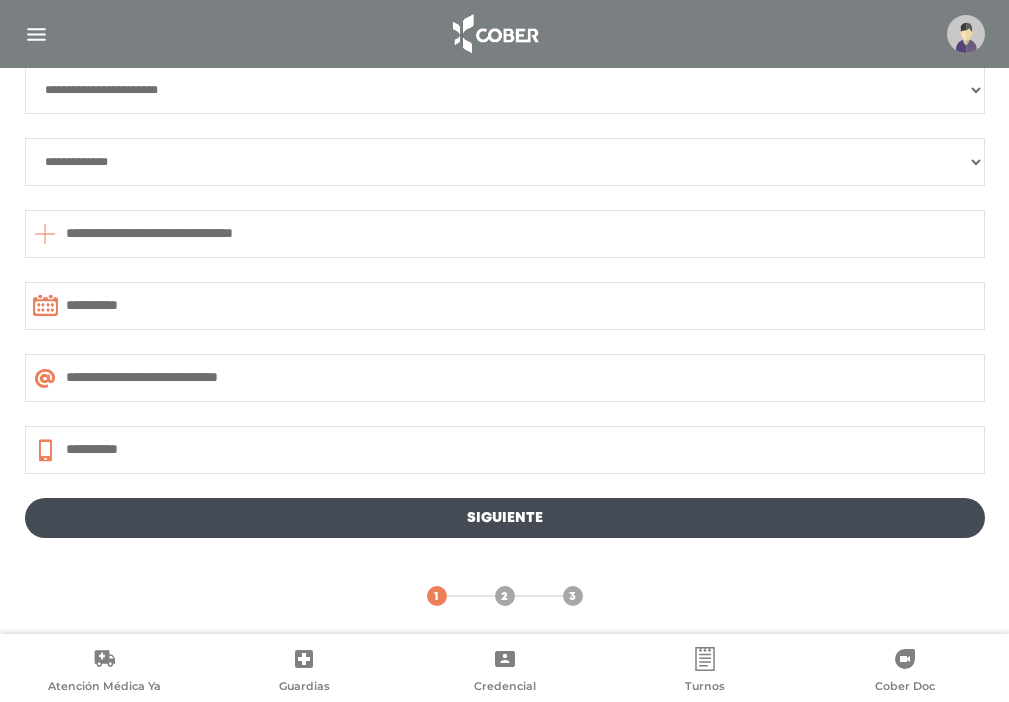 click on "Siguiente" at bounding box center [505, 518] 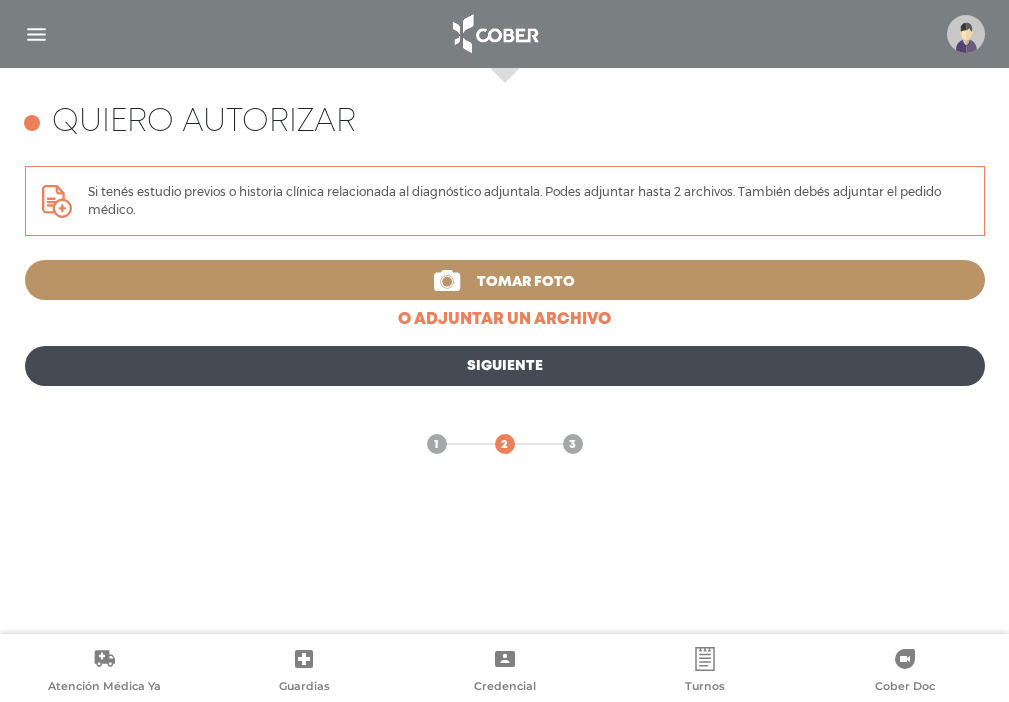 scroll, scrollTop: 716, scrollLeft: 0, axis: vertical 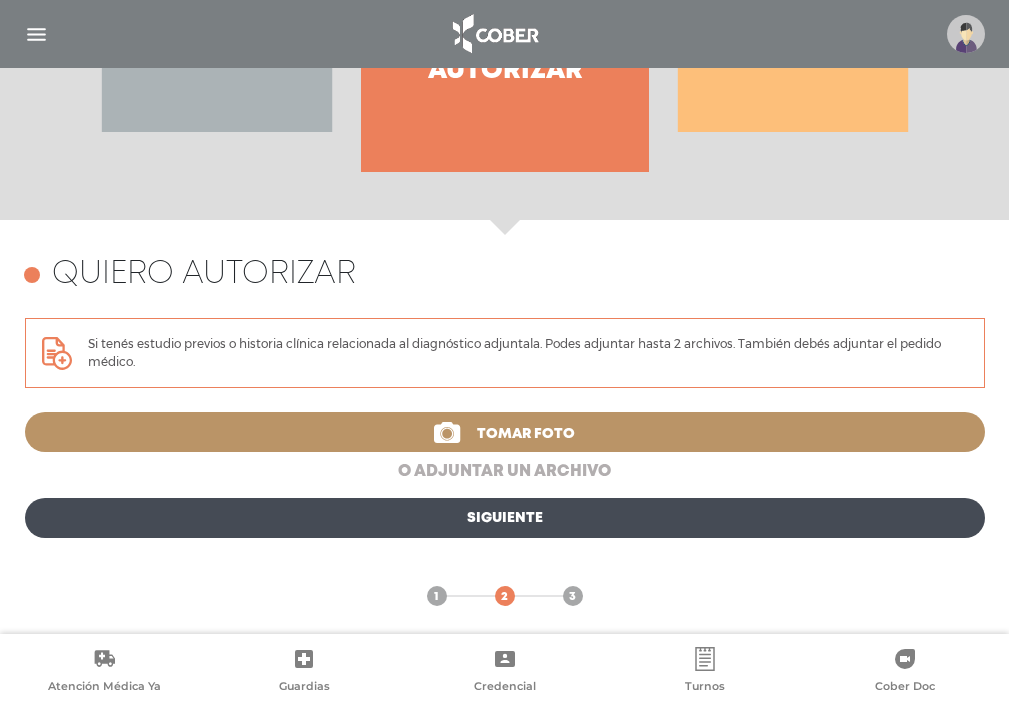 click on "o adjuntar un archivo" at bounding box center [505, 472] 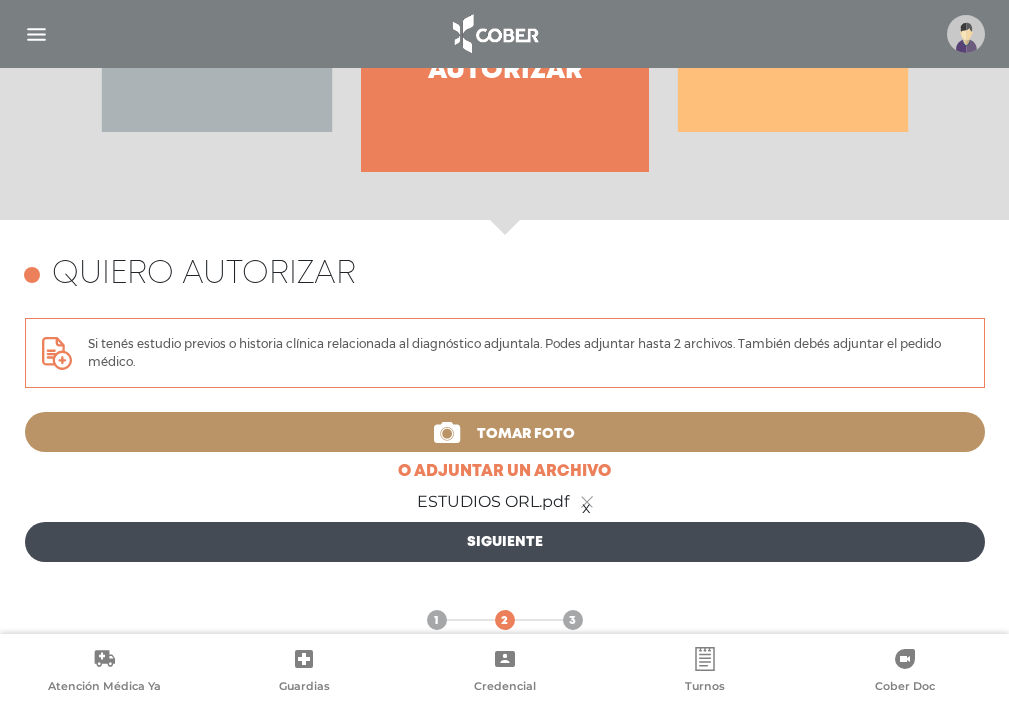 click on "Siguiente" at bounding box center [505, 542] 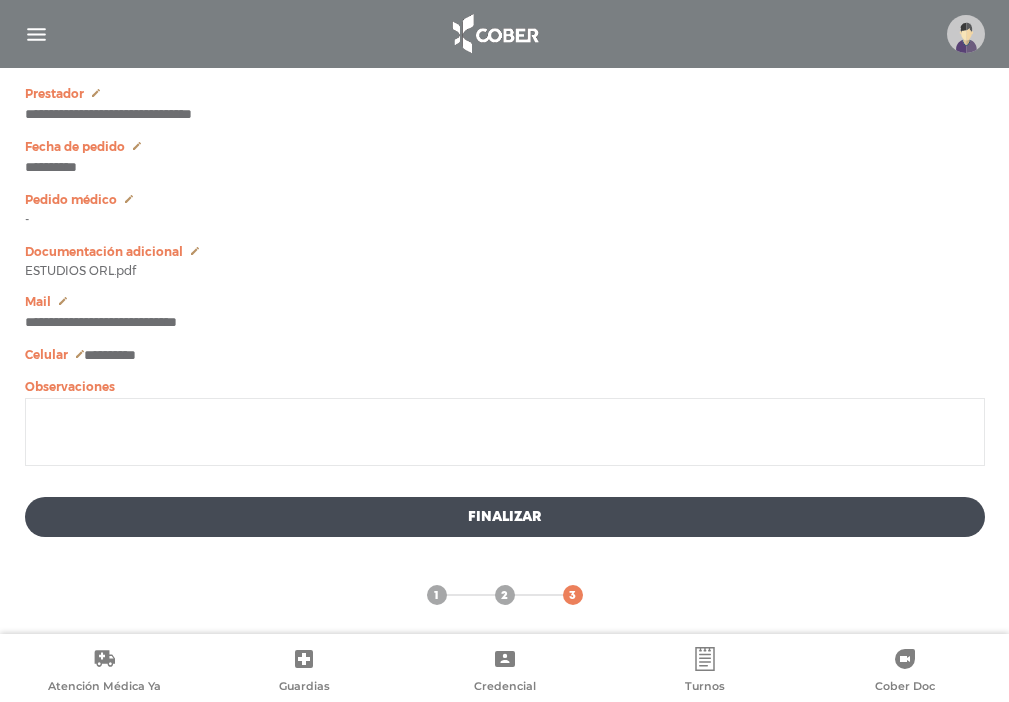 scroll, scrollTop: 1193, scrollLeft: 0, axis: vertical 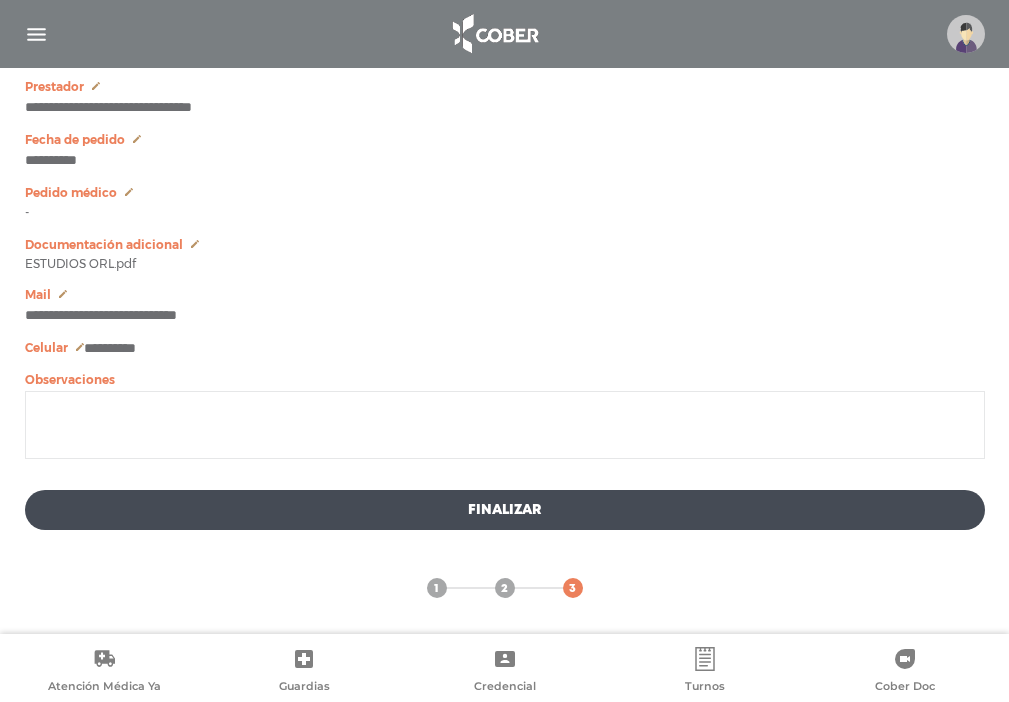click at bounding box center (505, 425) 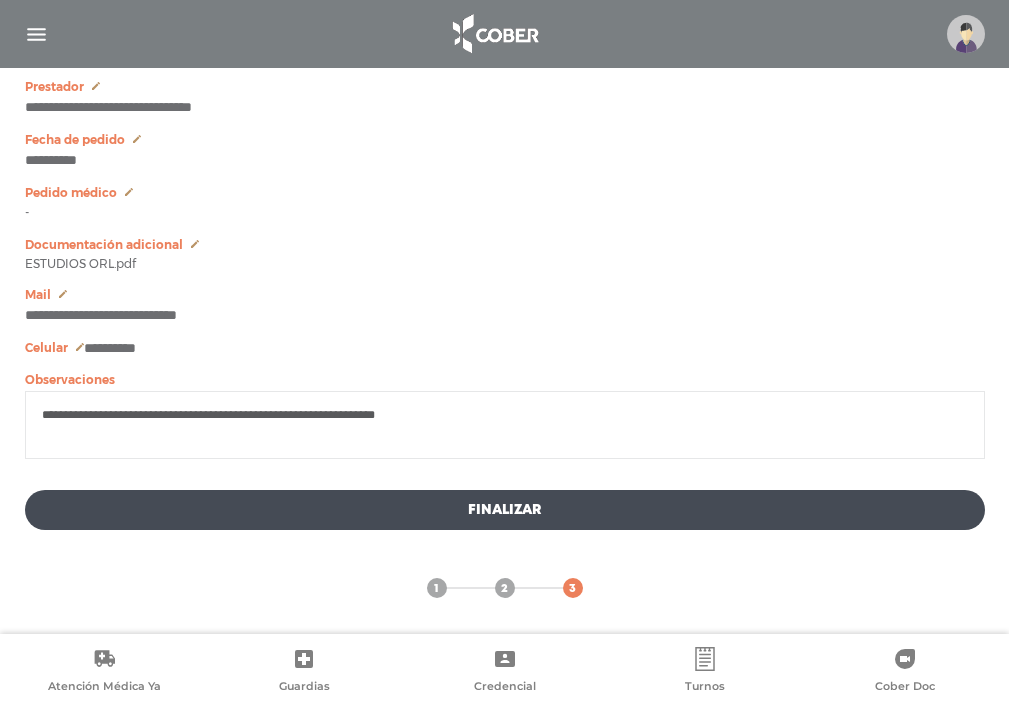 type on "**********" 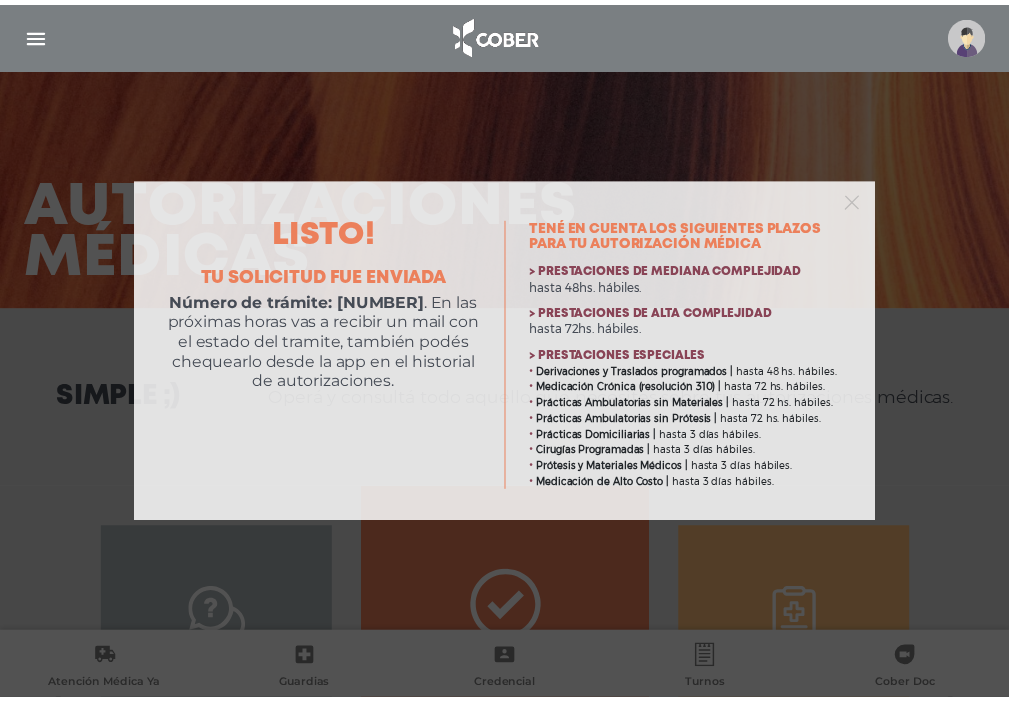 scroll, scrollTop: 0, scrollLeft: 0, axis: both 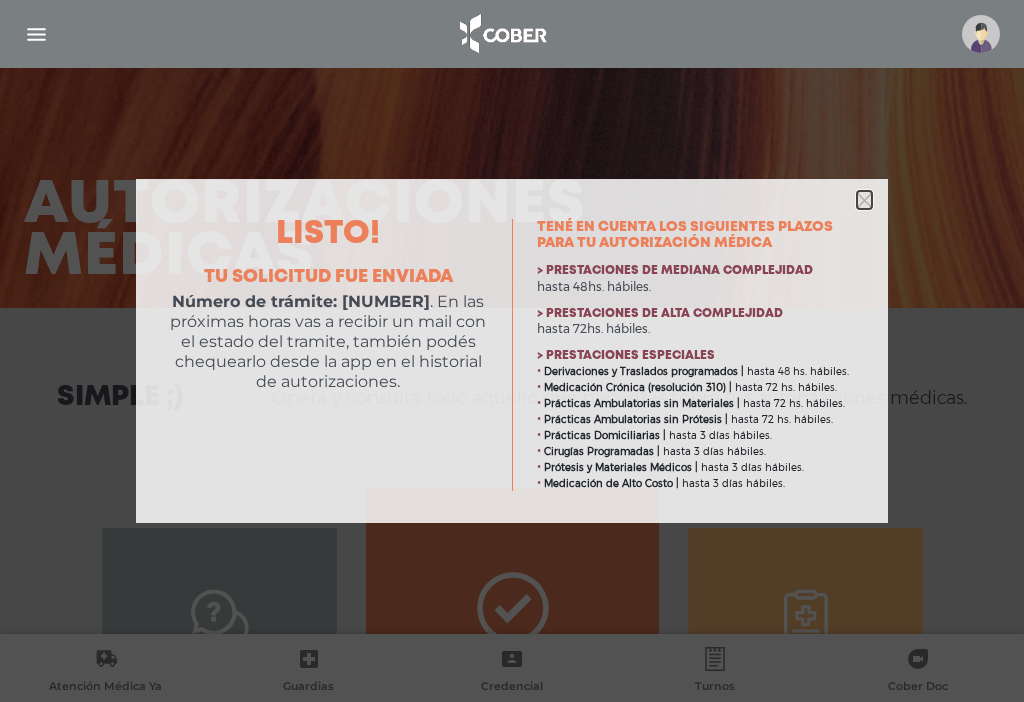 click at bounding box center [864, 200] 